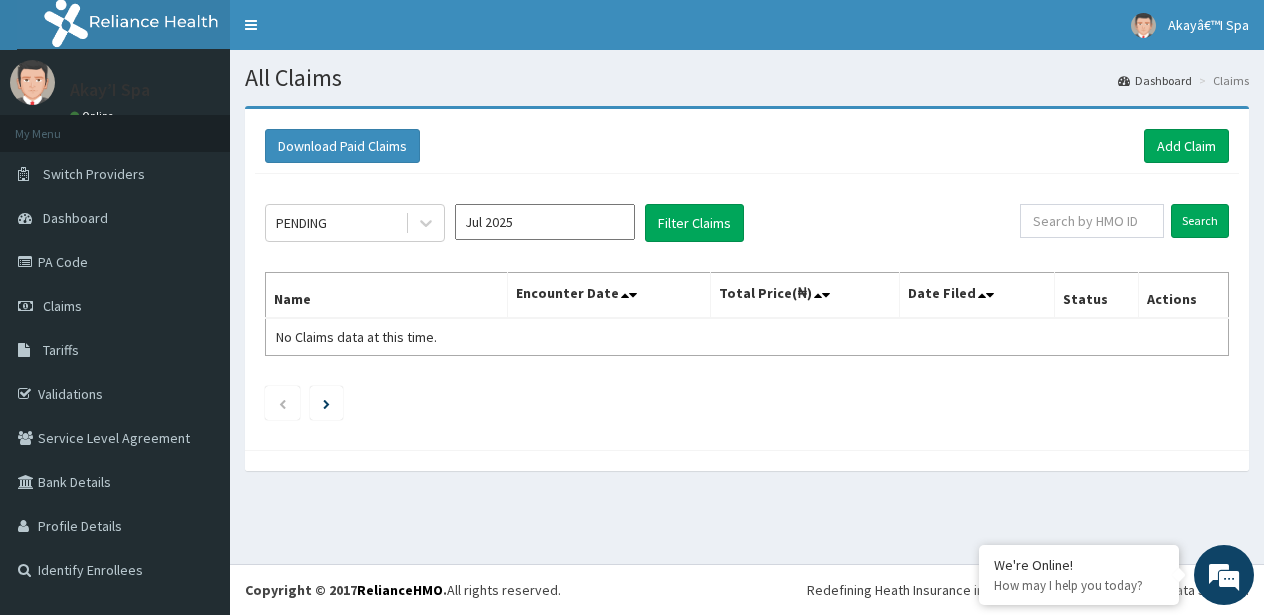 scroll, scrollTop: 0, scrollLeft: 0, axis: both 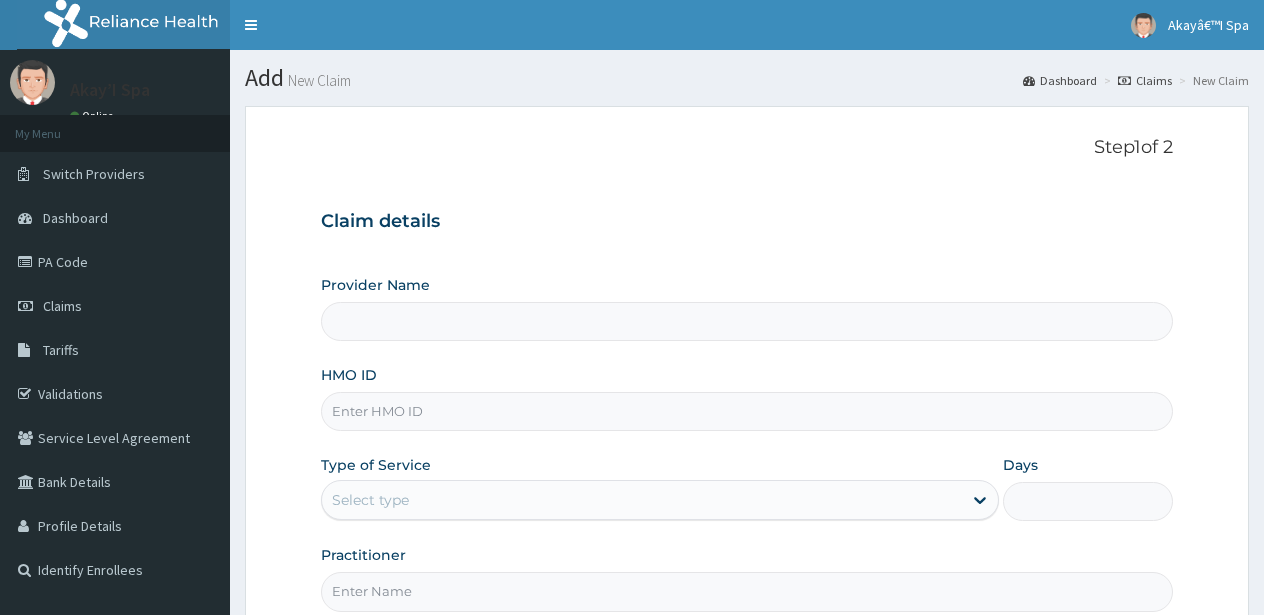 type on "Akay’I Nature Spa" 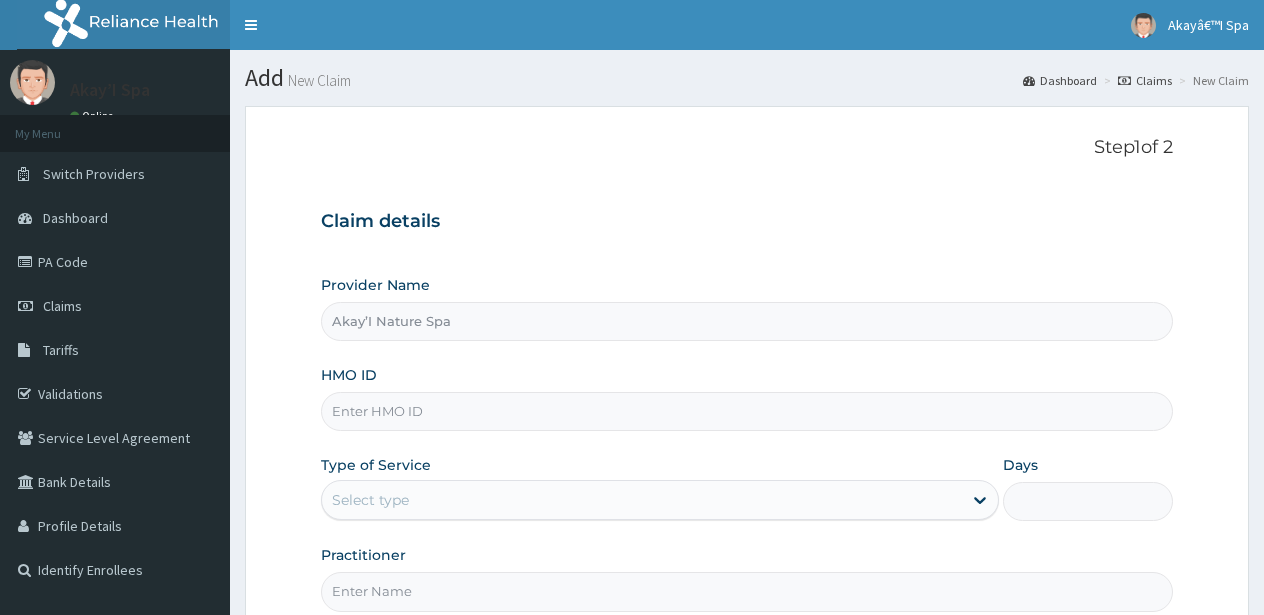 type on "1" 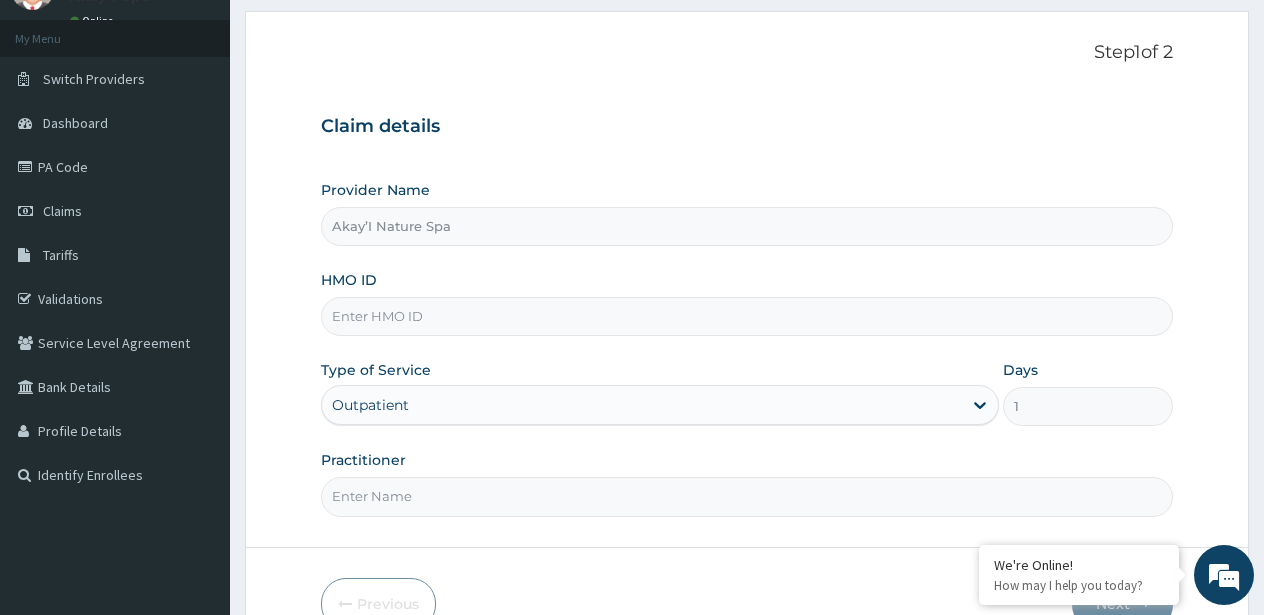 scroll, scrollTop: 94, scrollLeft: 0, axis: vertical 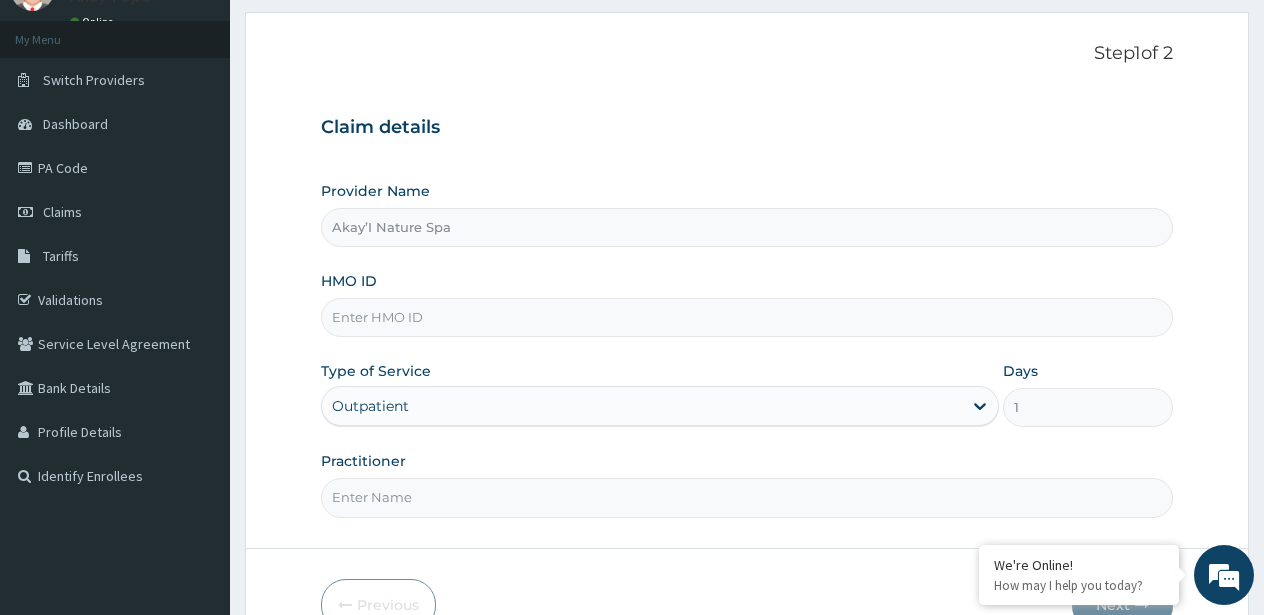click on "HMO ID" at bounding box center [747, 317] 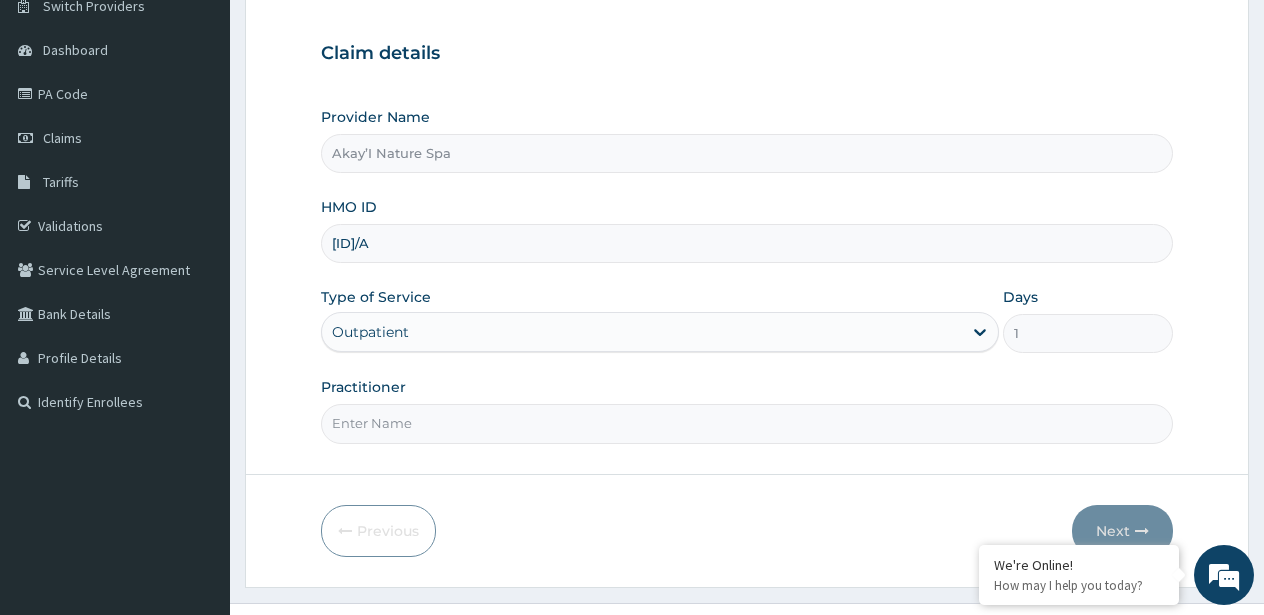 scroll, scrollTop: 172, scrollLeft: 0, axis: vertical 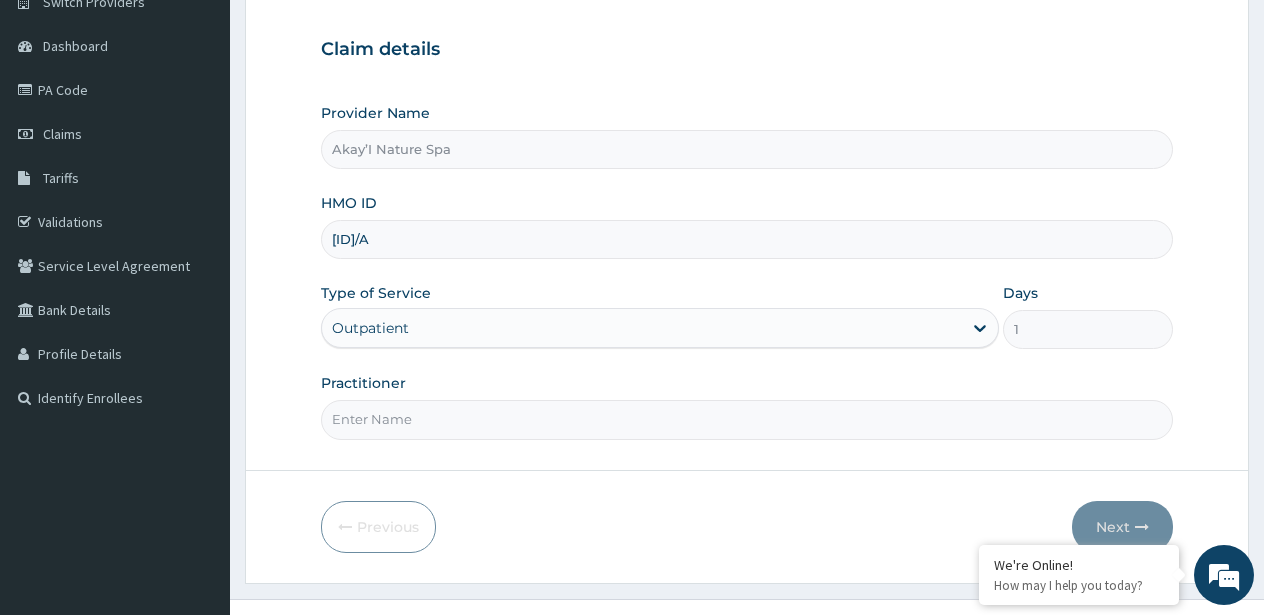 type on "[ID]/A" 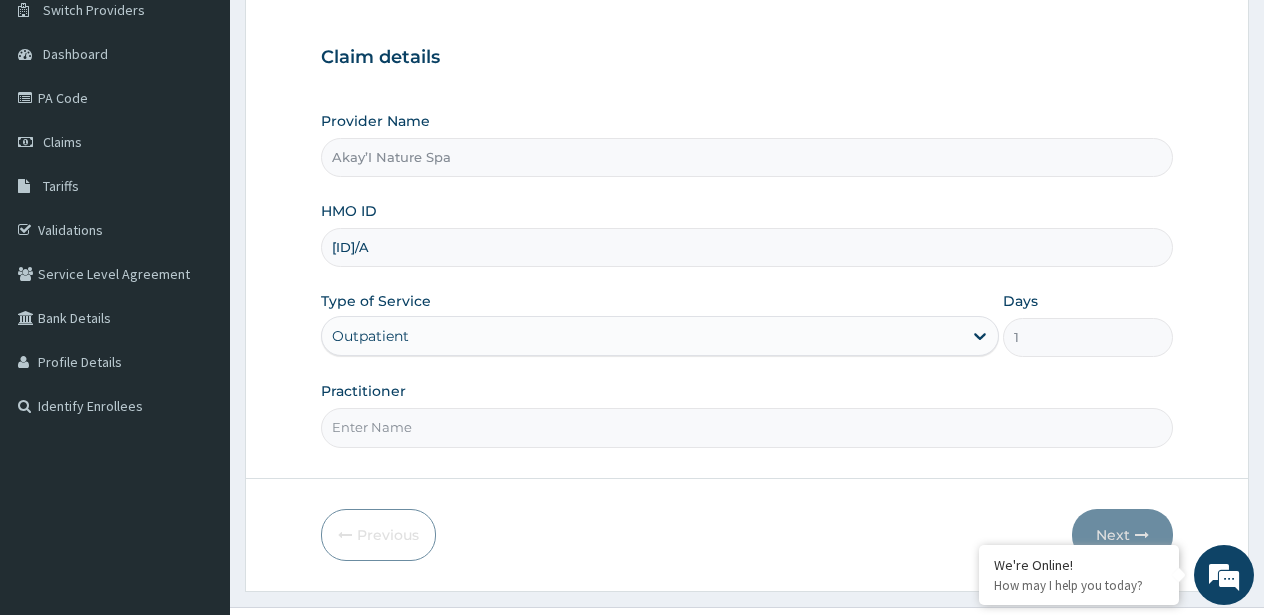 scroll, scrollTop: 164, scrollLeft: 0, axis: vertical 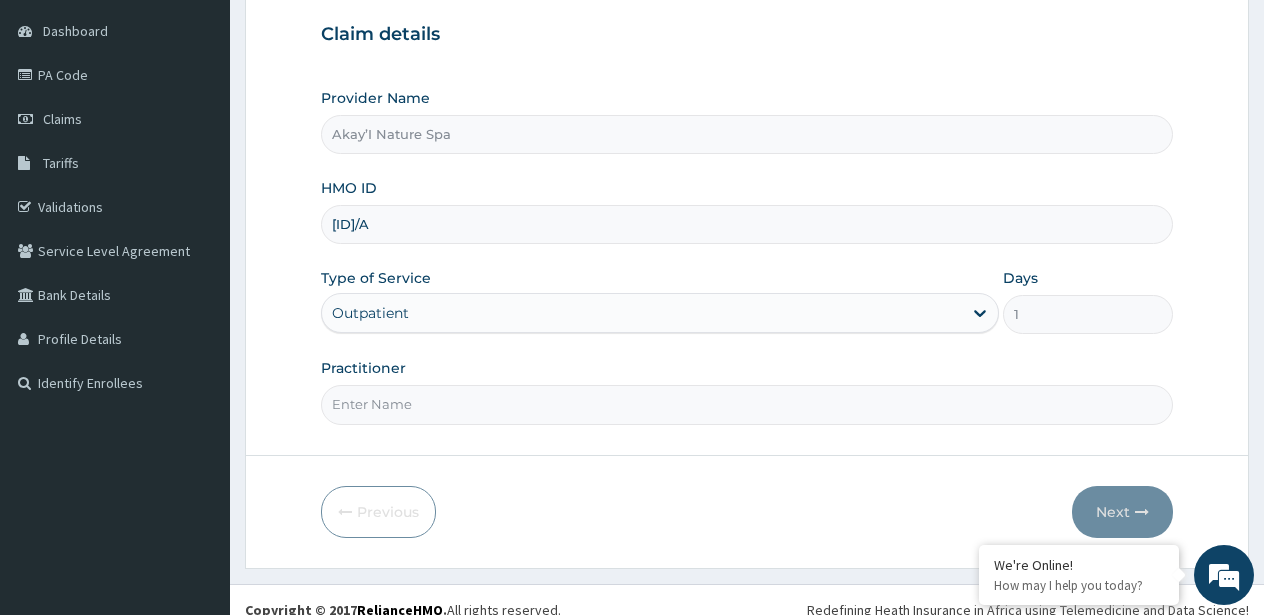 click on "Practitioner" at bounding box center [747, 404] 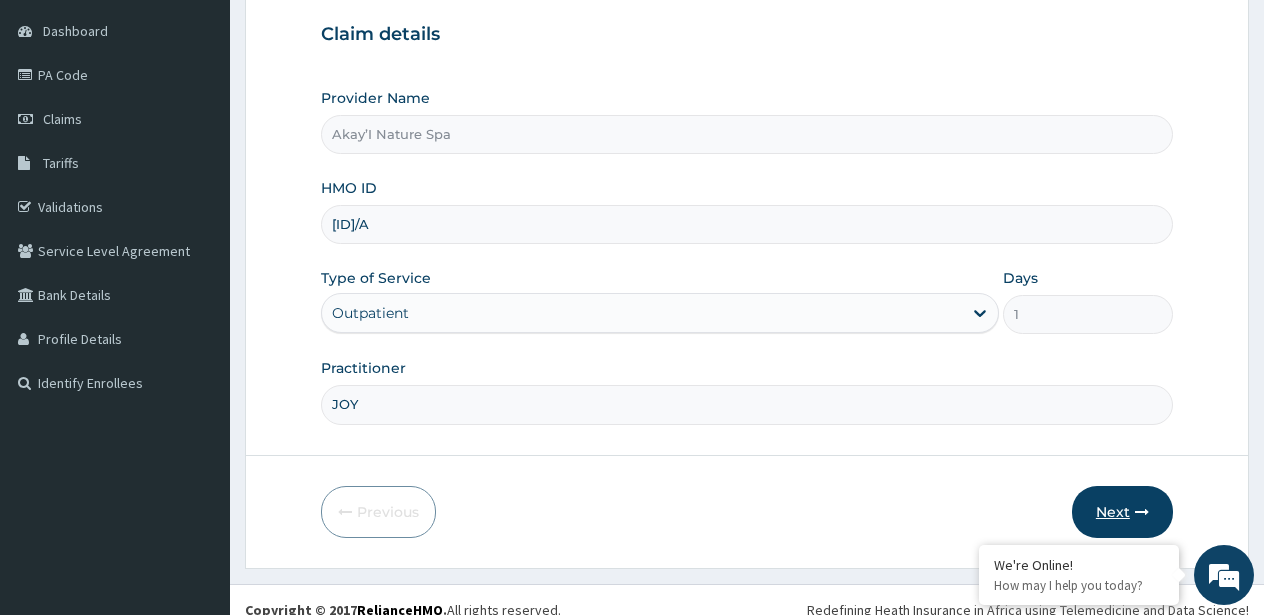 type on "JOY" 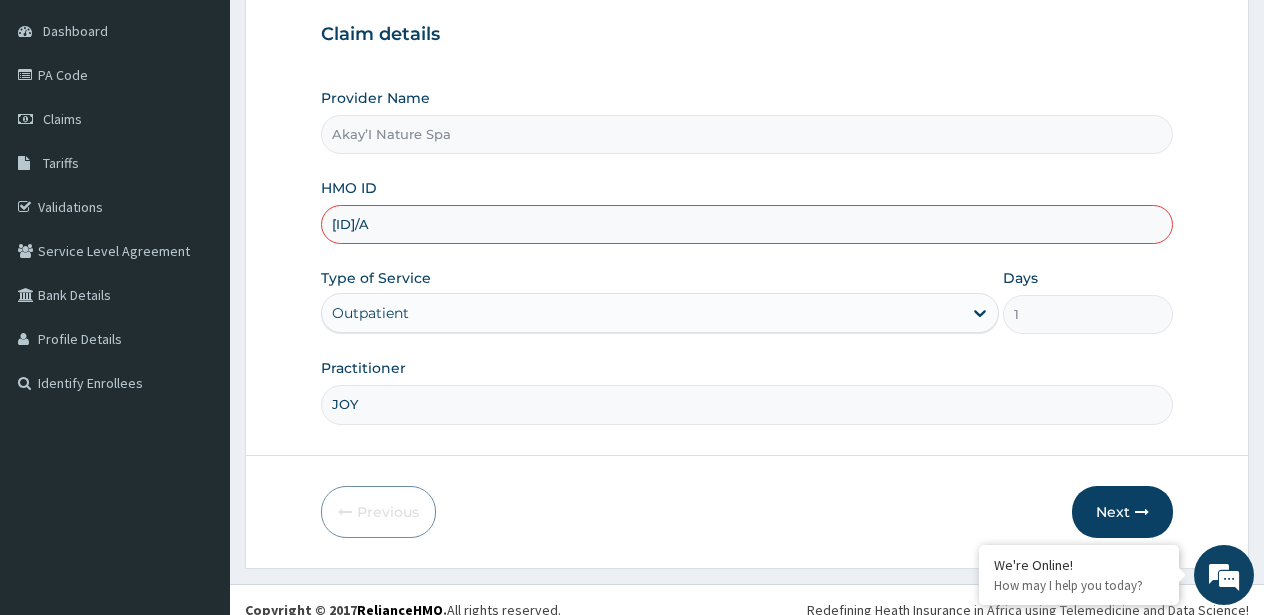 click on "TGH/1000/A" at bounding box center (747, 224) 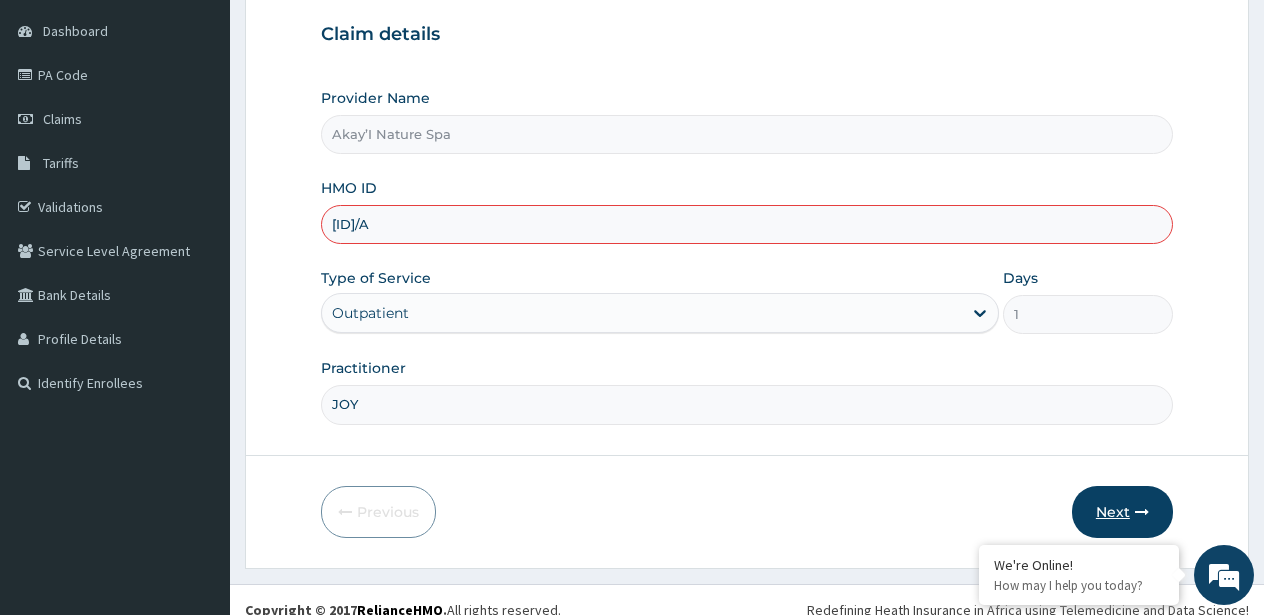 type on "TGH/10001/A" 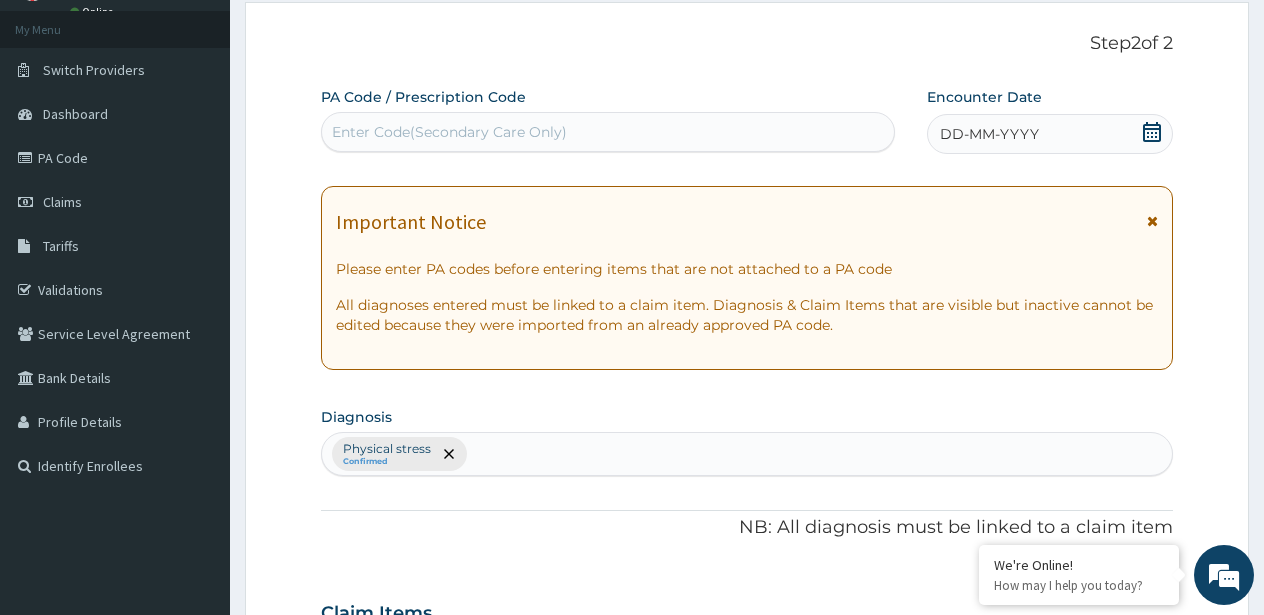 scroll, scrollTop: 101, scrollLeft: 0, axis: vertical 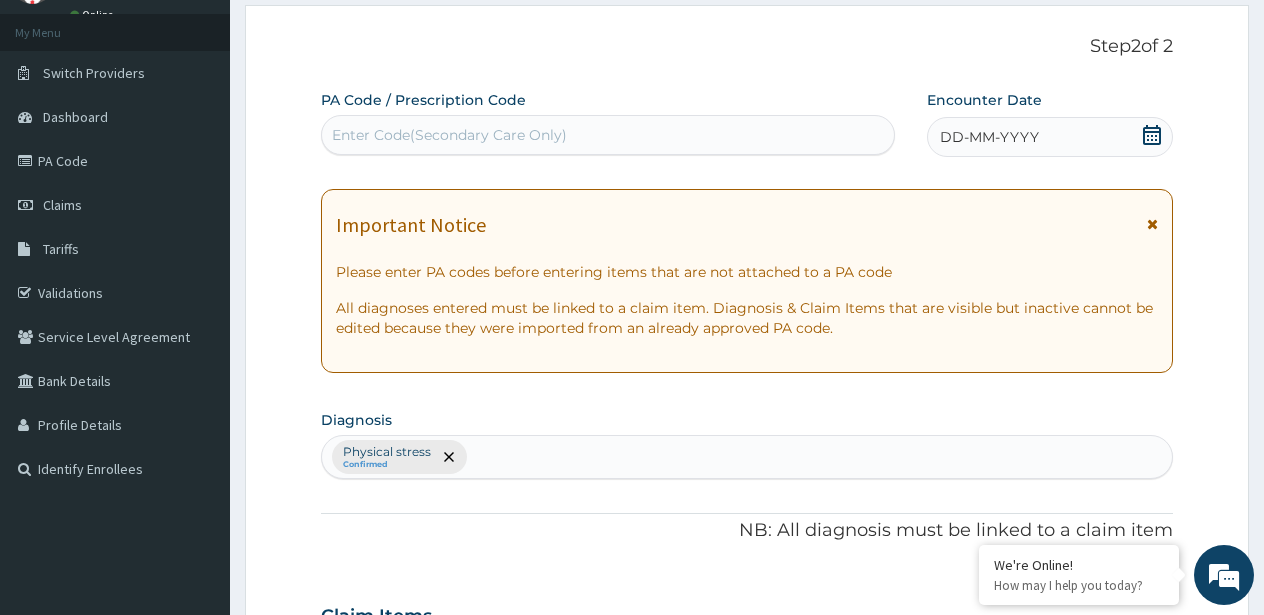 click on "Enter Code(Secondary Care Only)" at bounding box center [608, 135] 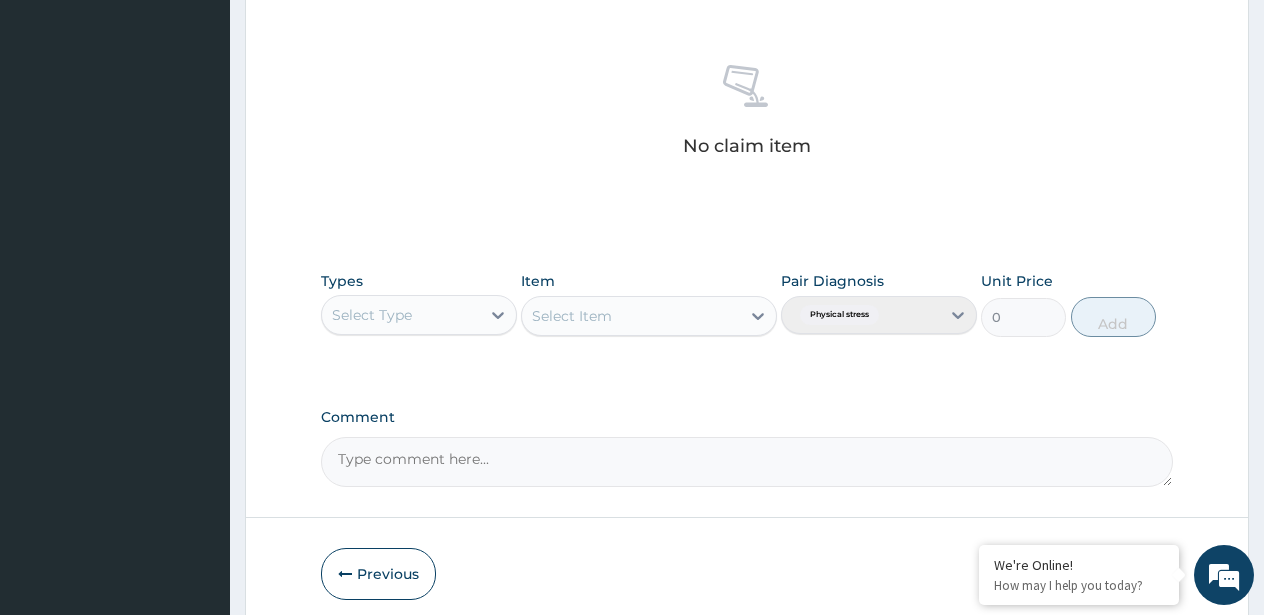 scroll, scrollTop: 759, scrollLeft: 0, axis: vertical 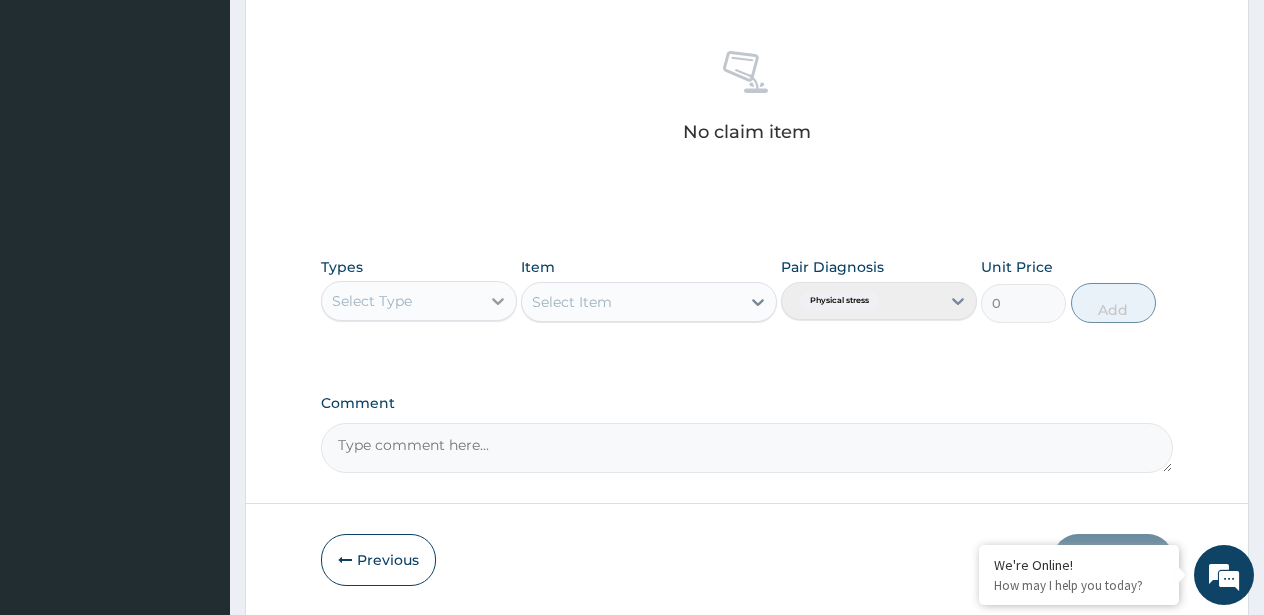 type on "PA/31682D" 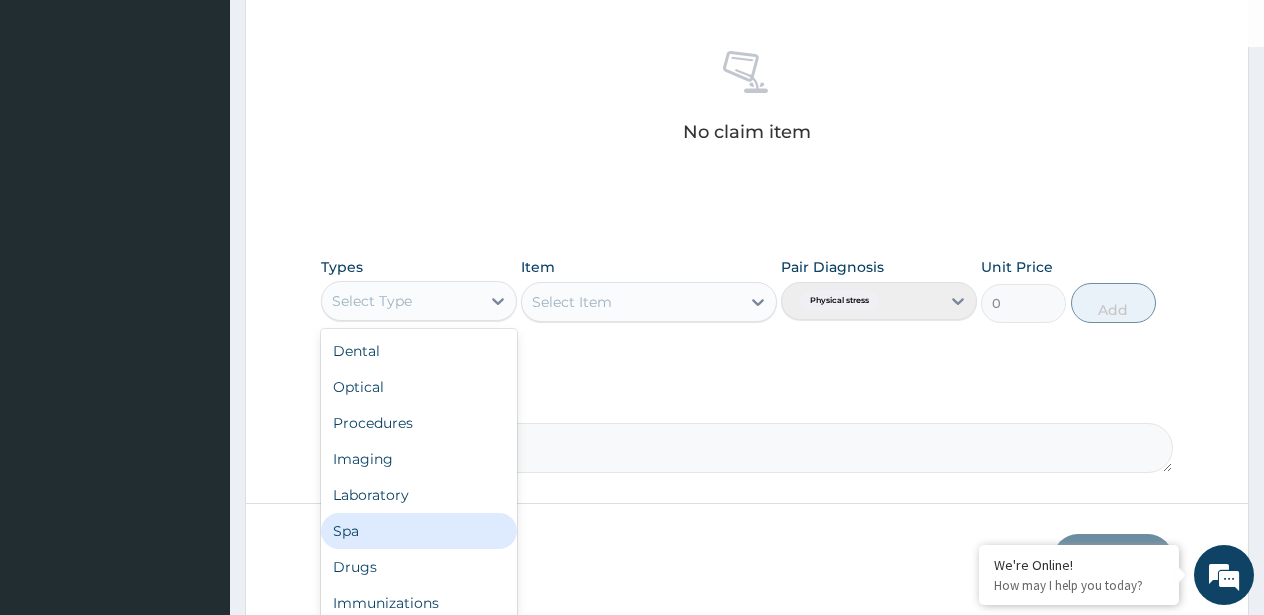 click on "Spa" at bounding box center (419, 531) 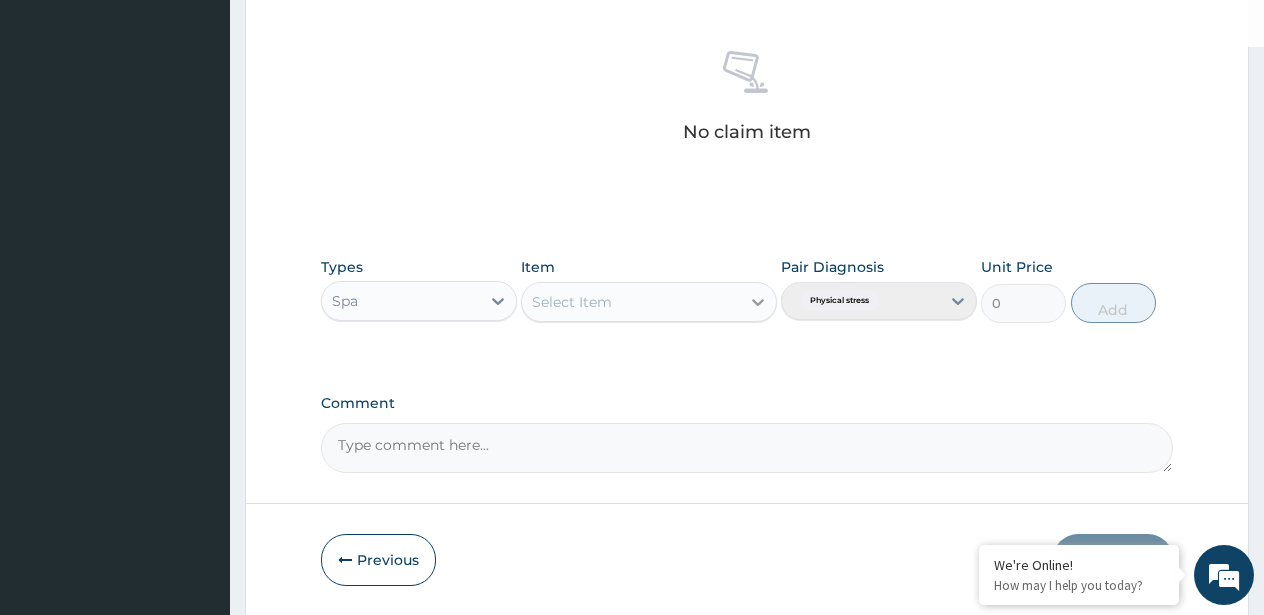 click 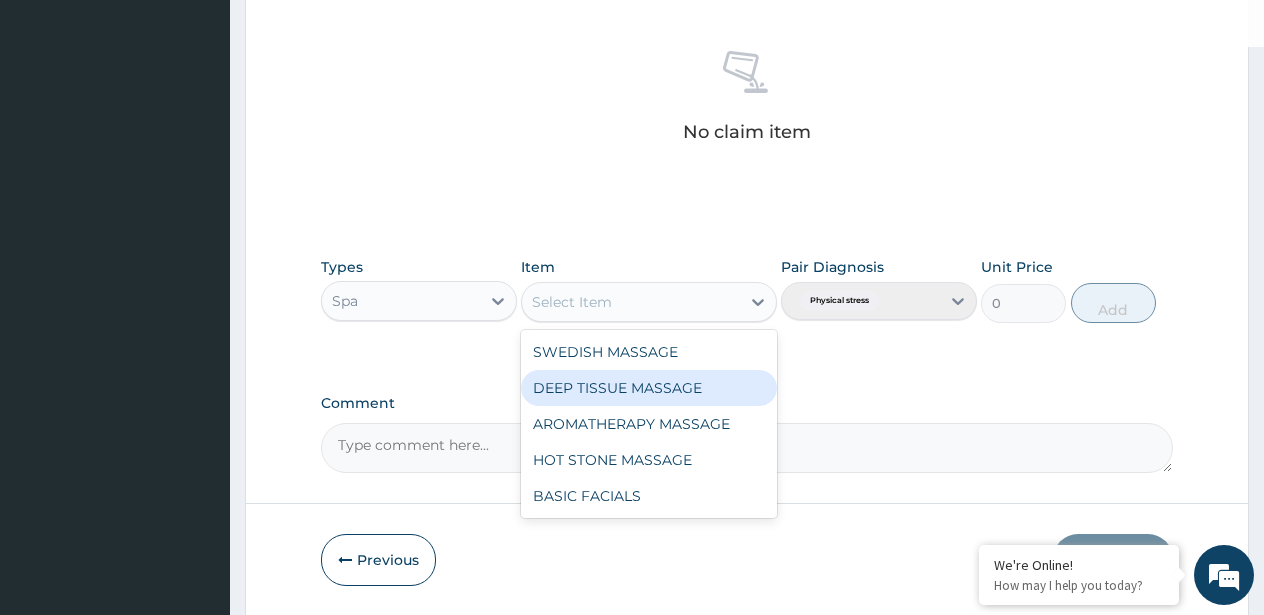 click on "DEEP TISSUE MASSAGE" at bounding box center [649, 388] 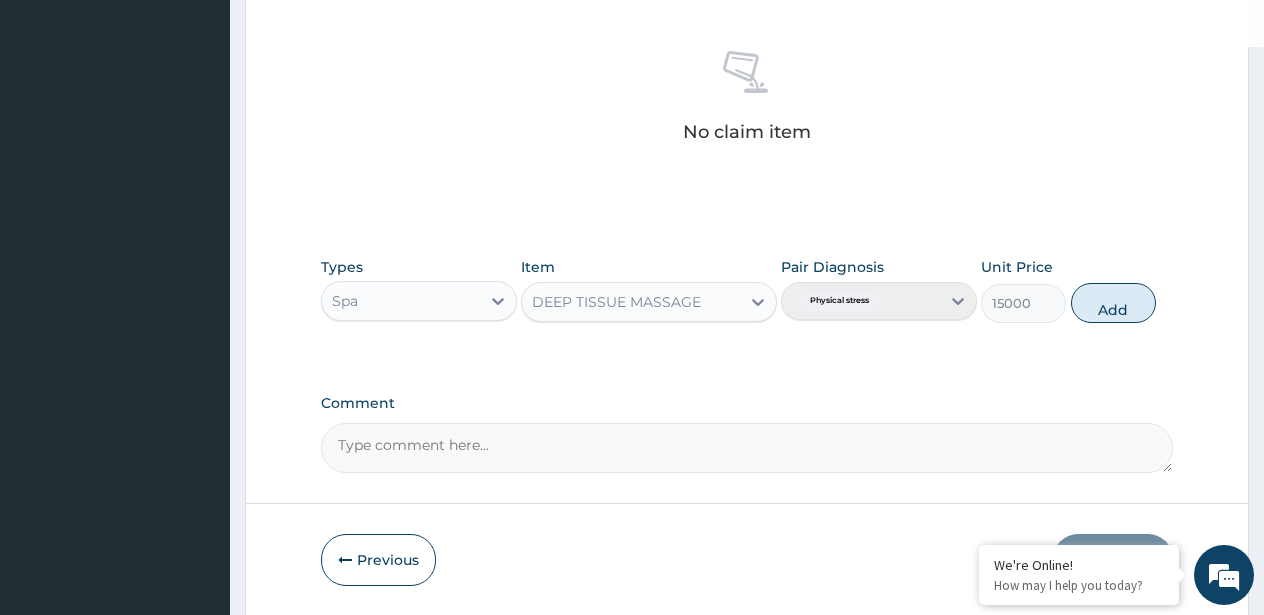 click on "Pair Diagnosis Physical stress" at bounding box center (879, 290) 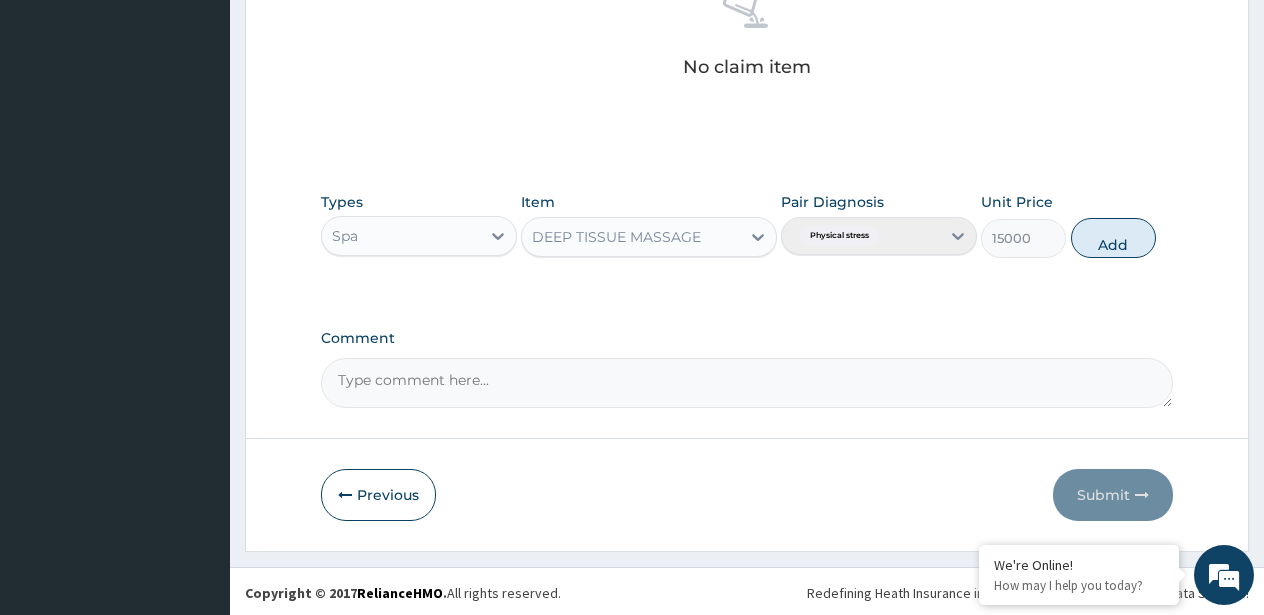 scroll, scrollTop: 823, scrollLeft: 0, axis: vertical 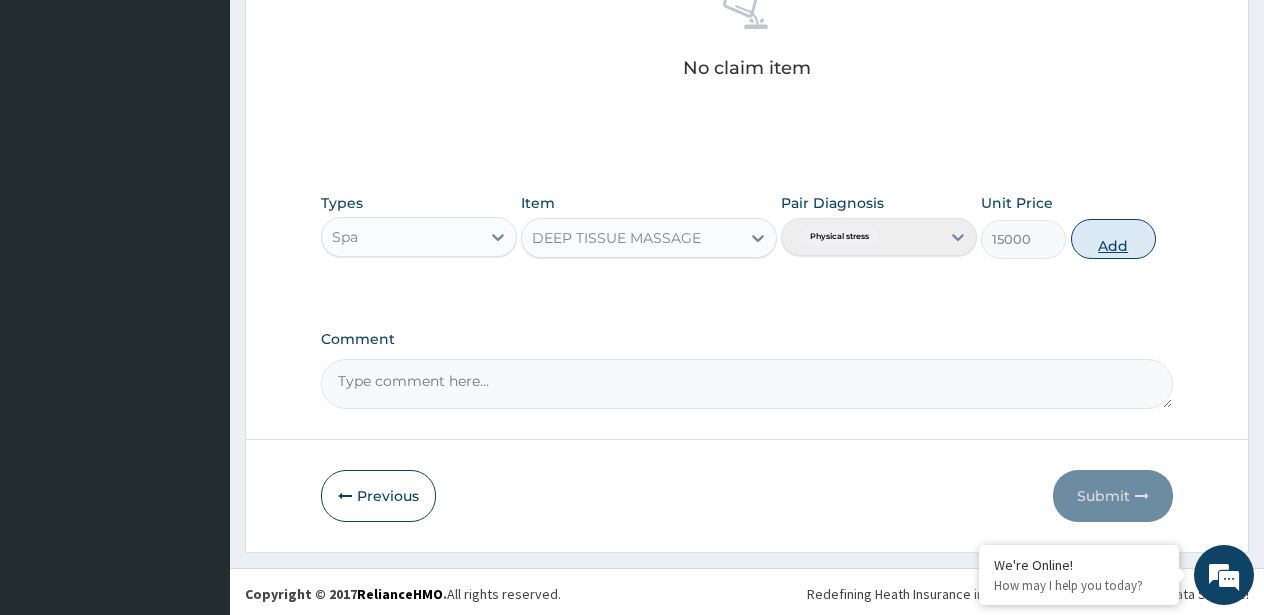 click on "Add" at bounding box center [1113, 239] 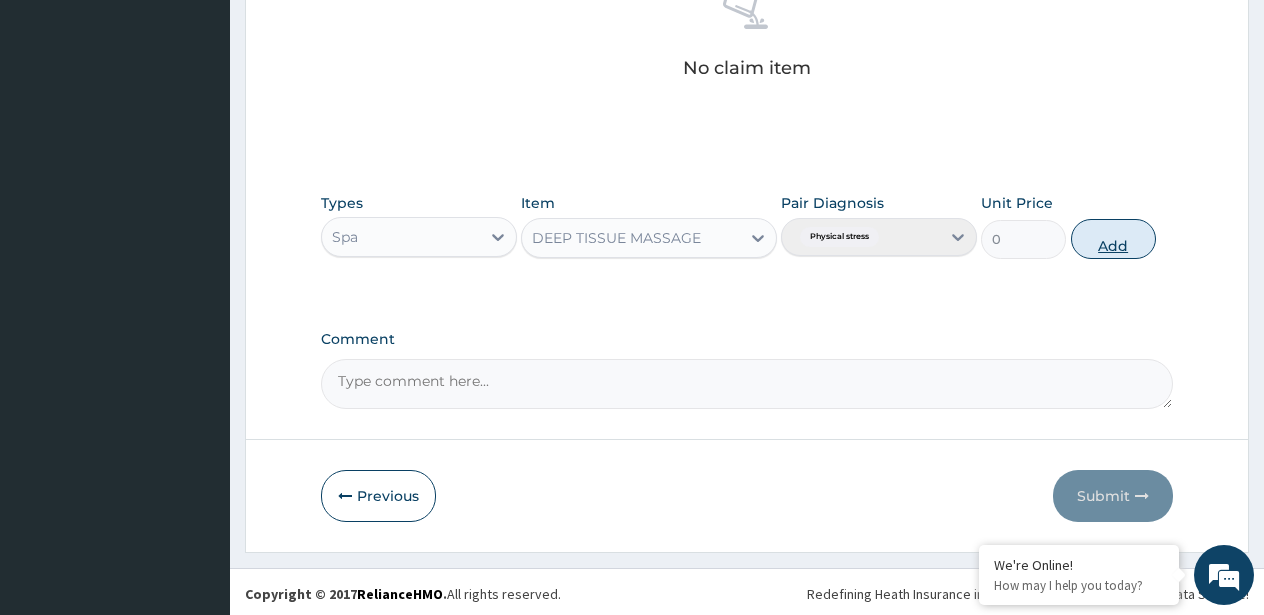 scroll, scrollTop: 728, scrollLeft: 0, axis: vertical 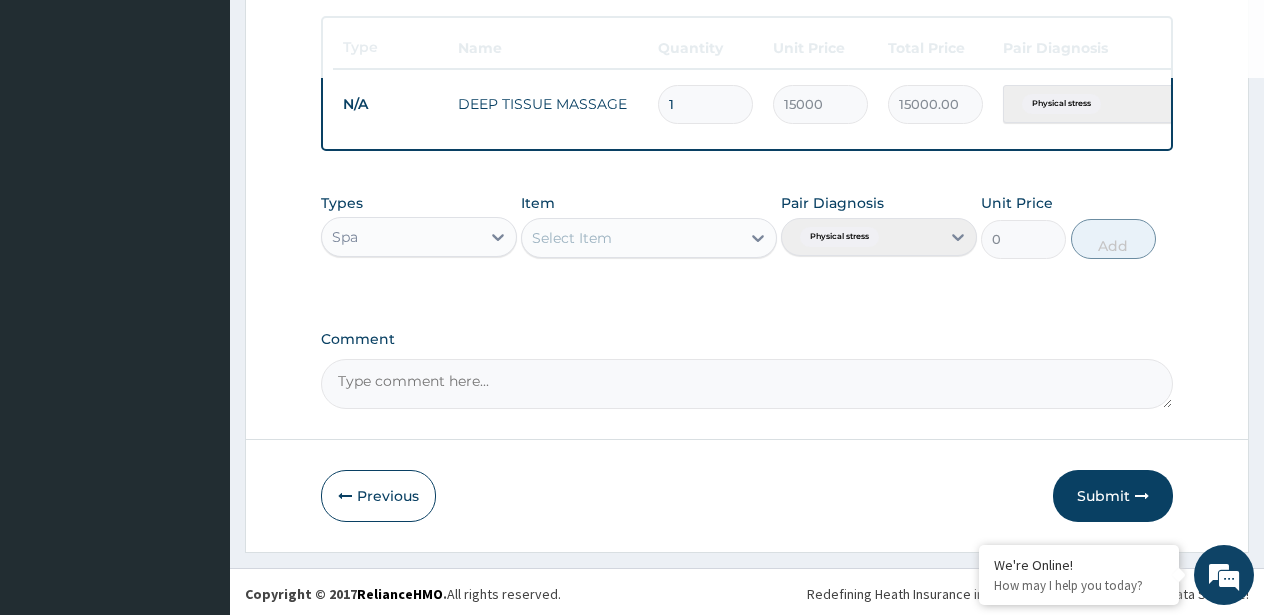 click on "Pair Diagnosis Physical stress" at bounding box center [879, 226] 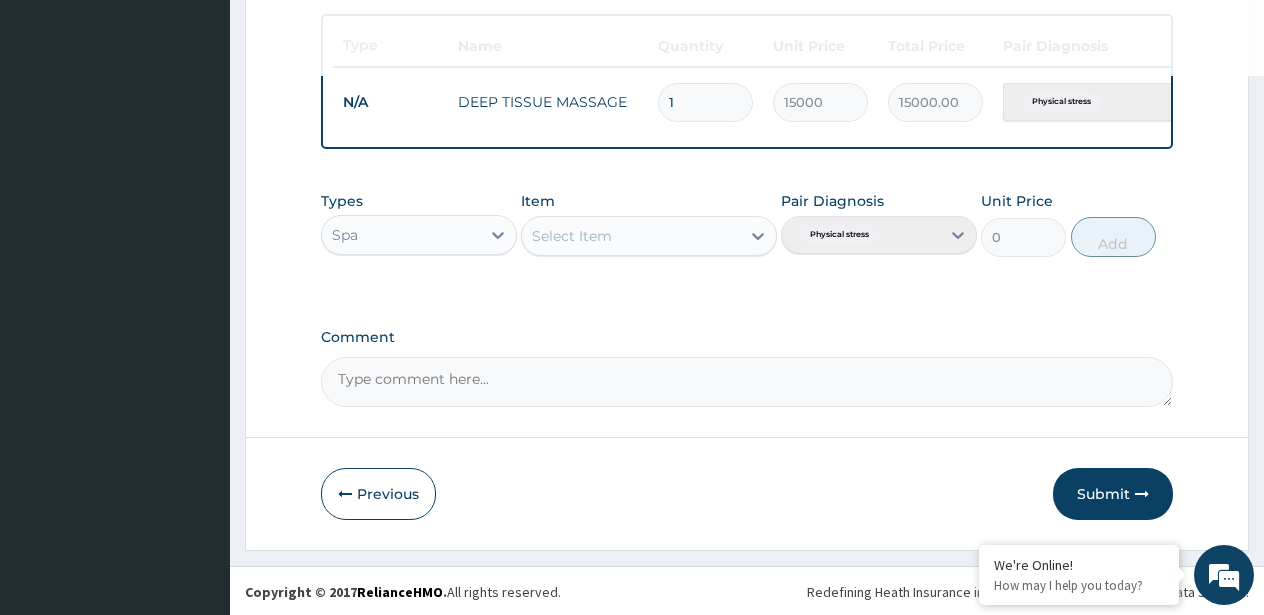scroll, scrollTop: 728, scrollLeft: 0, axis: vertical 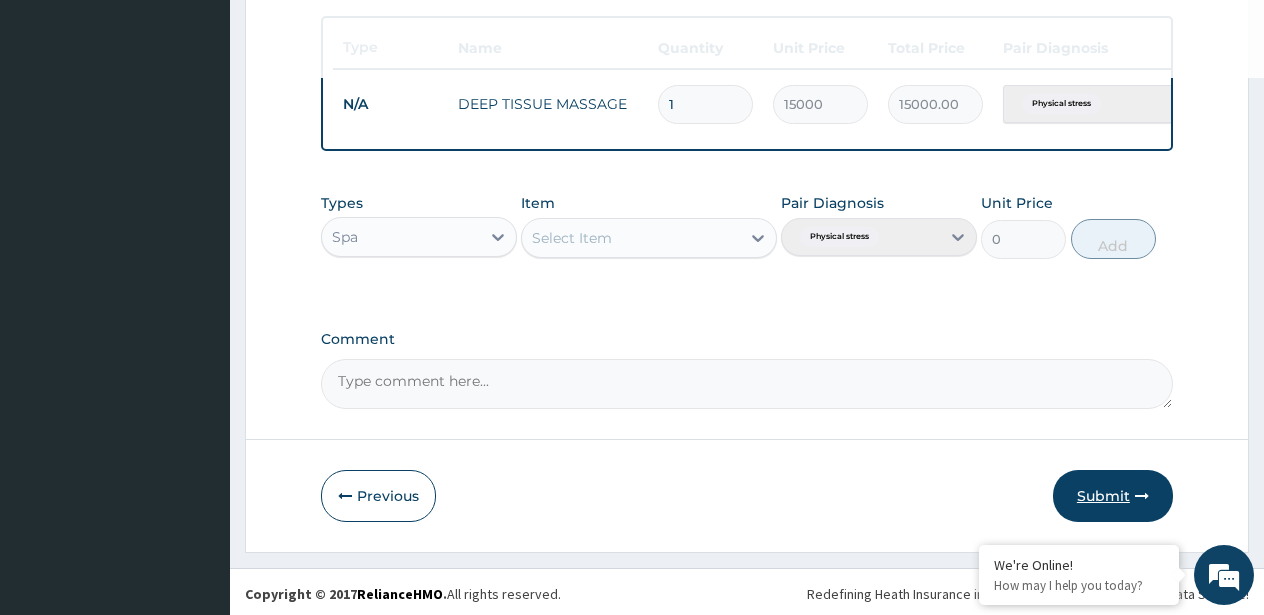 click on "Submit" at bounding box center (1113, 496) 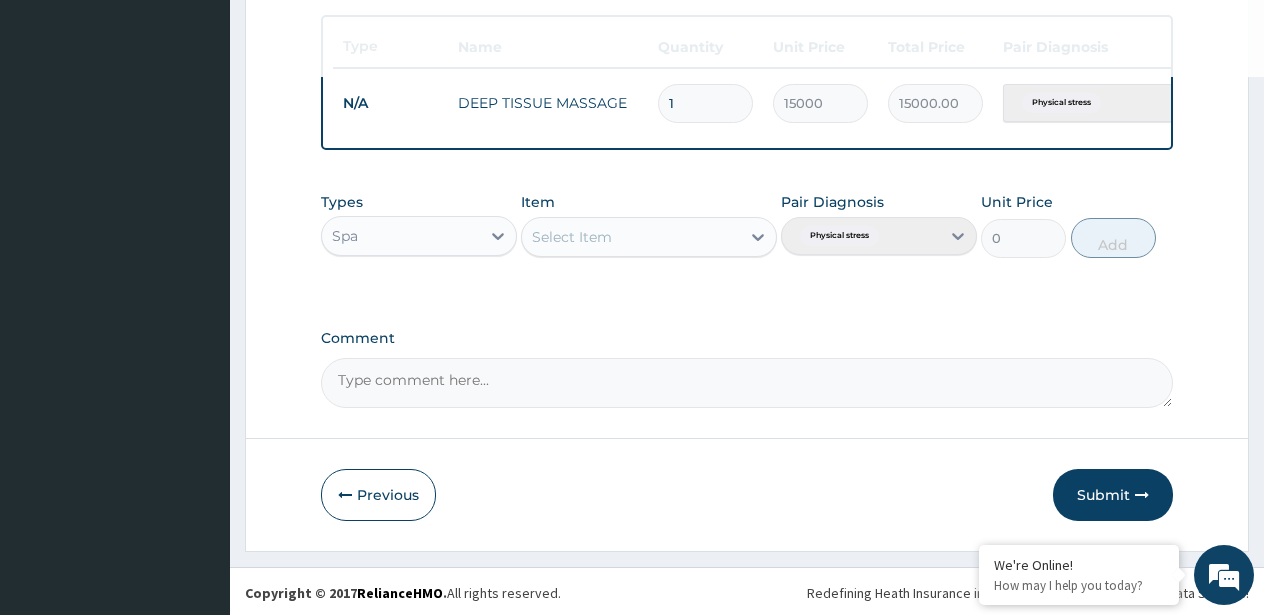 scroll, scrollTop: 728, scrollLeft: 0, axis: vertical 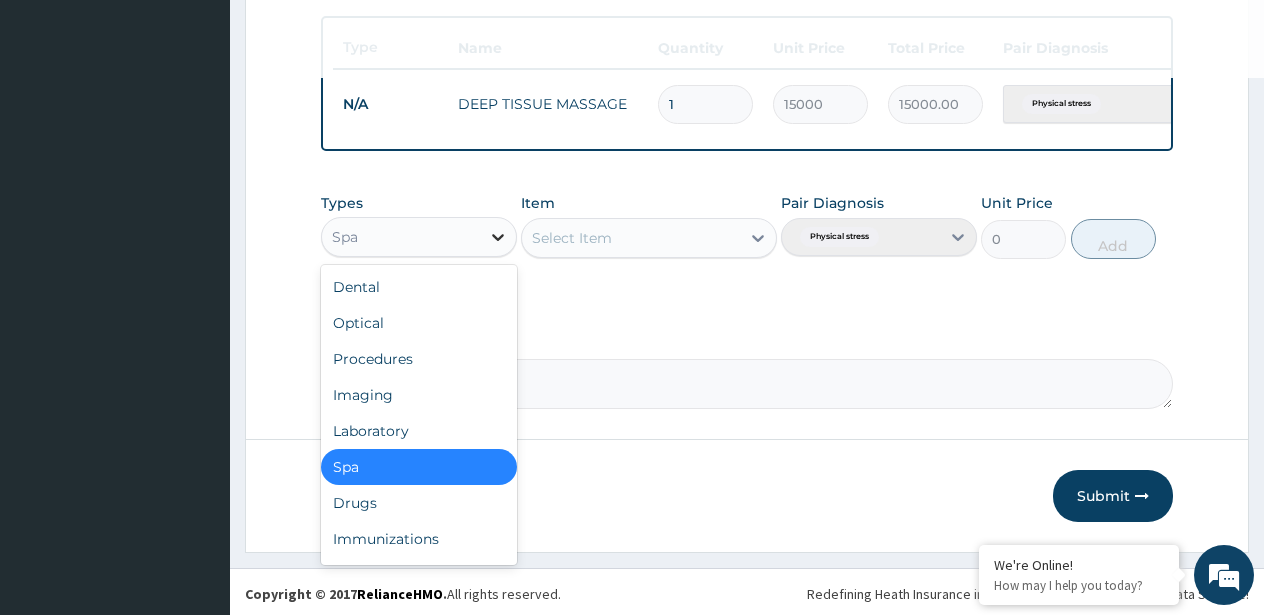 click 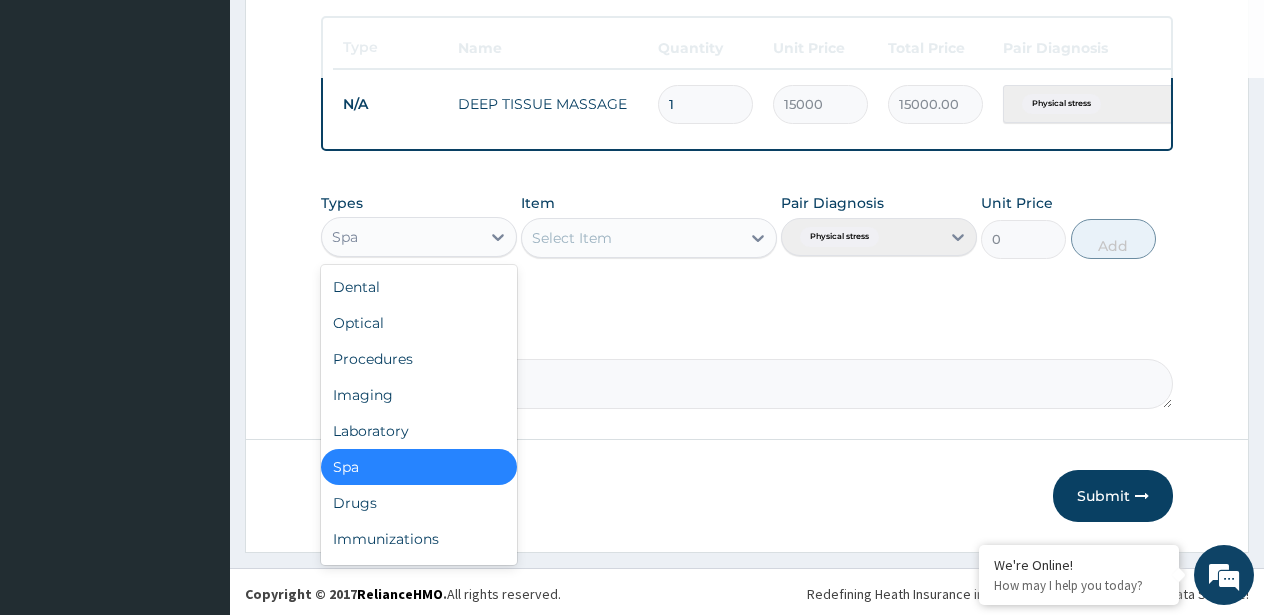click on "Spa" at bounding box center (419, 467) 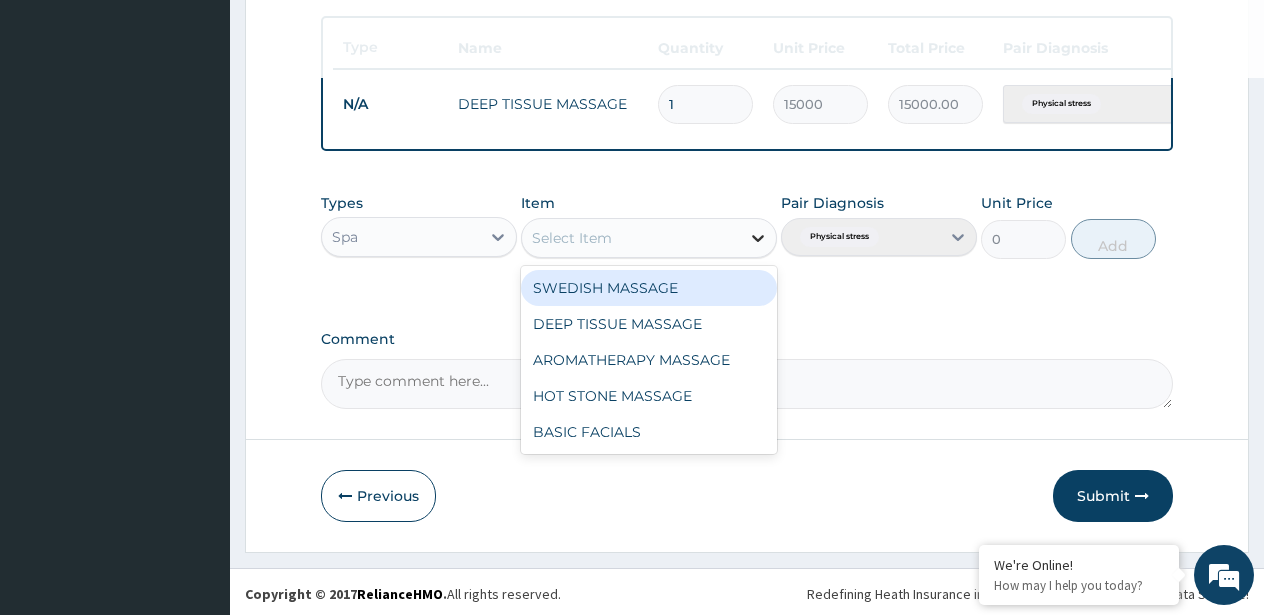 click 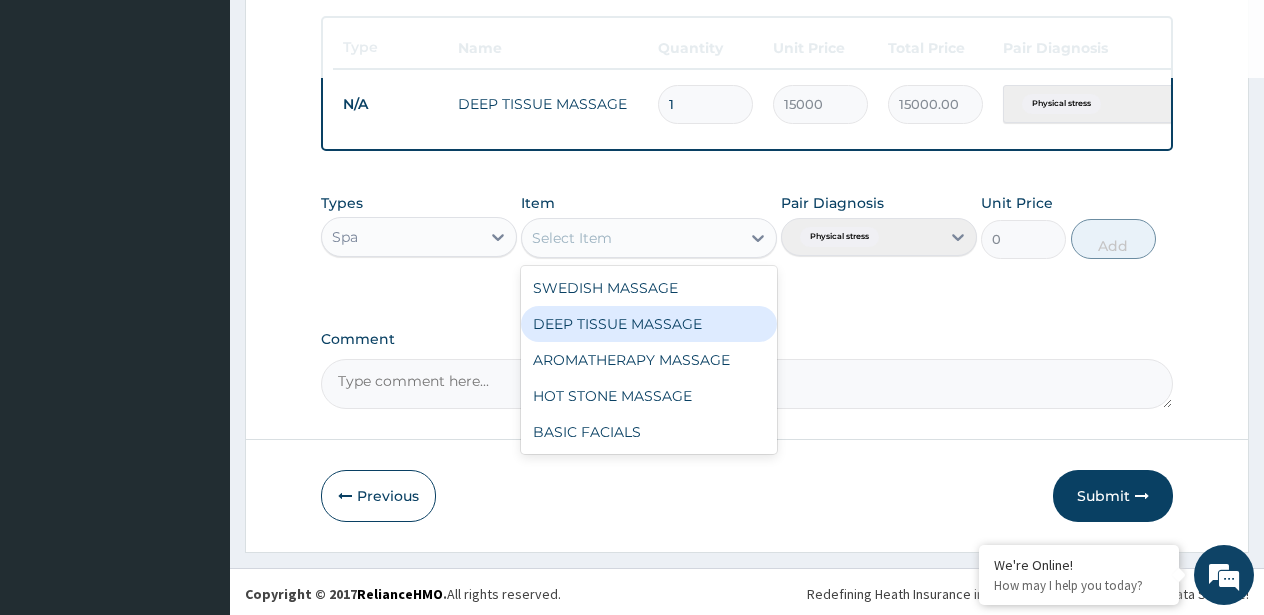 click on "DEEP TISSUE MASSAGE" at bounding box center [649, 324] 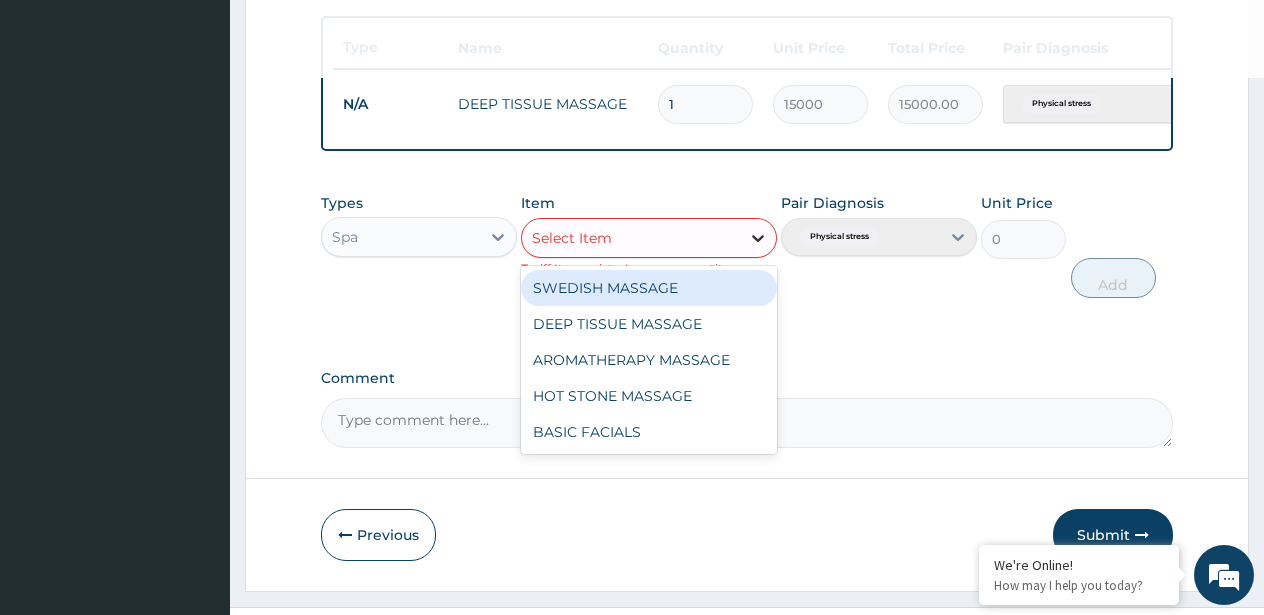 click 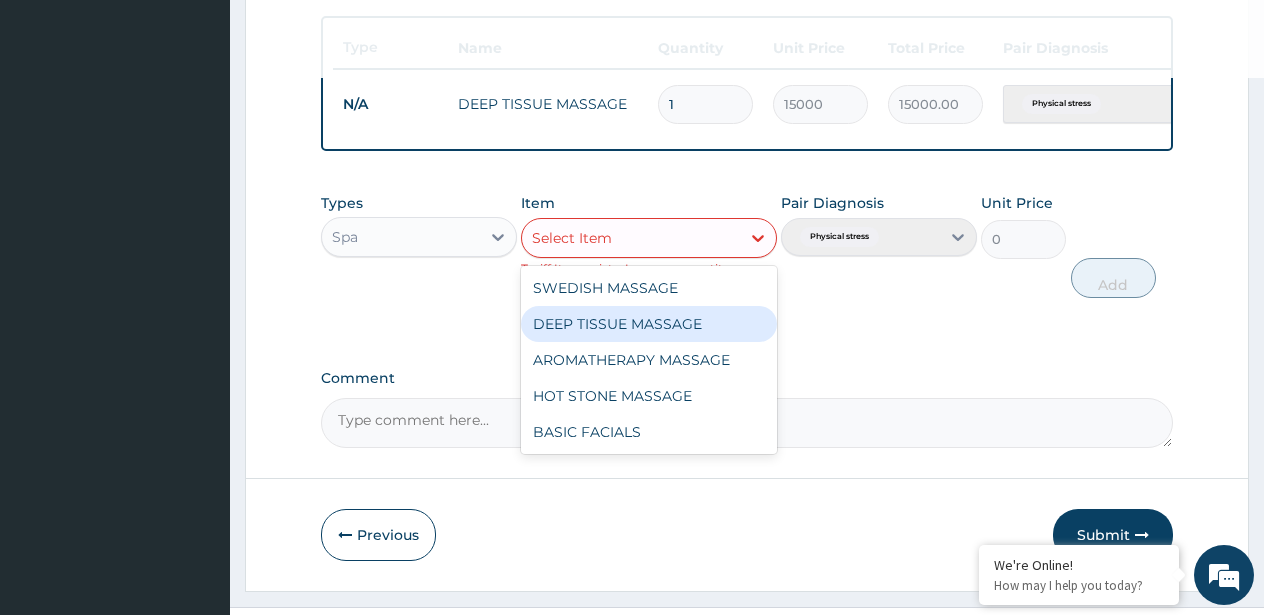 click on "DEEP TISSUE MASSAGE" at bounding box center (649, 324) 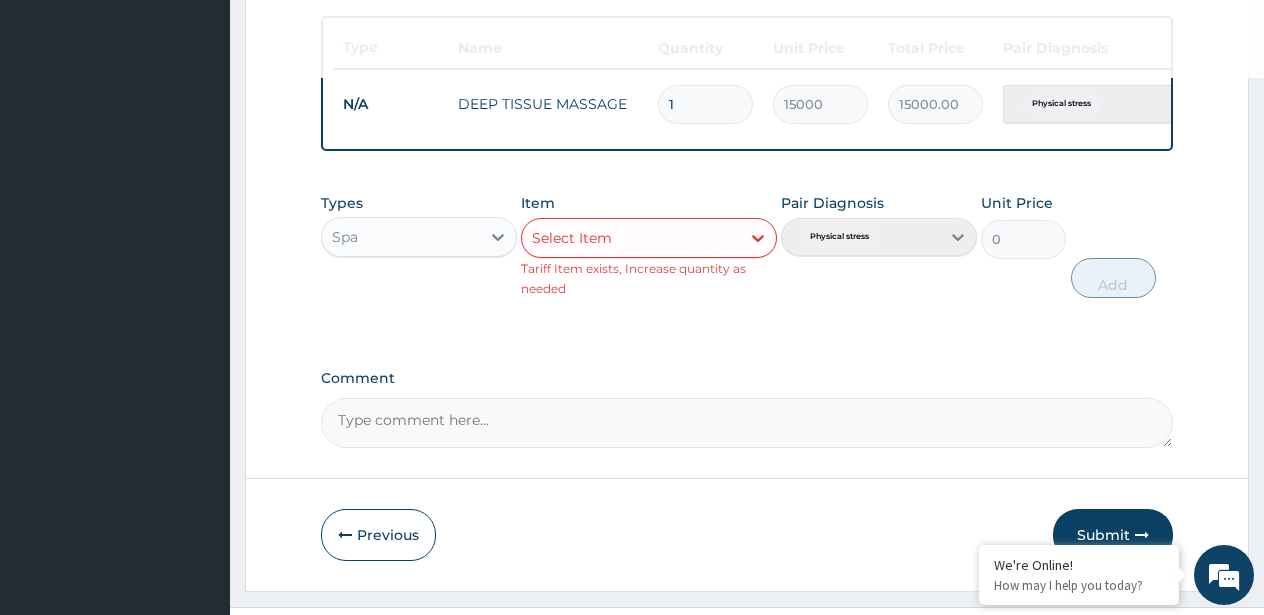 click on "Pair Diagnosis Physical stress" at bounding box center (879, 245) 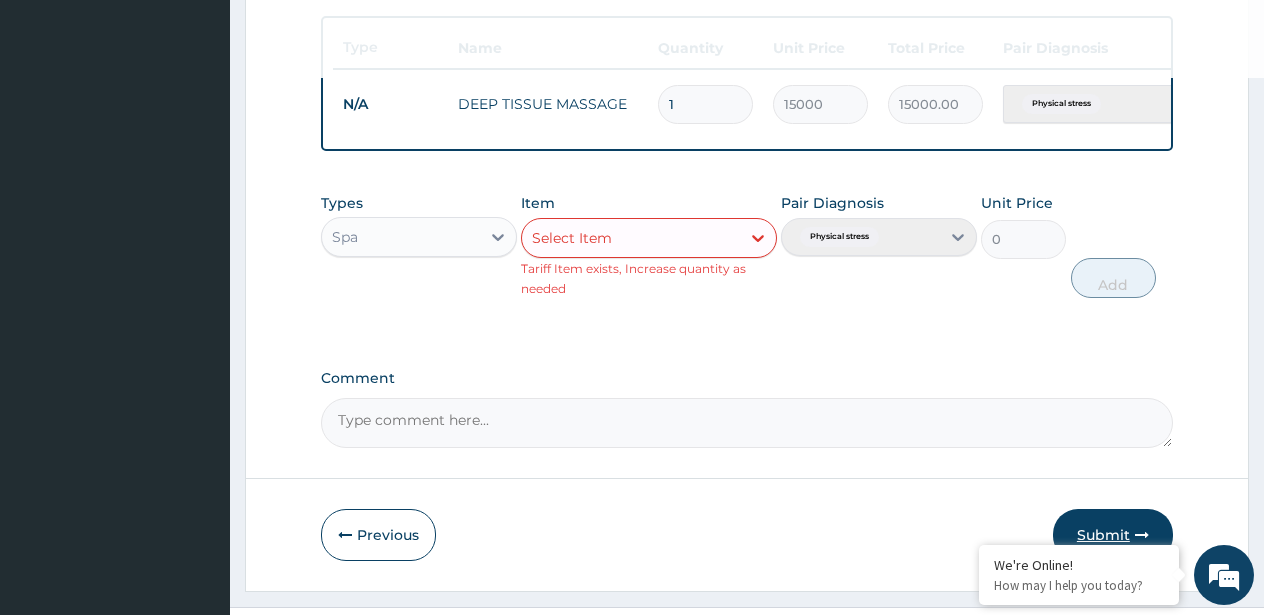 click on "Submit" at bounding box center (1113, 535) 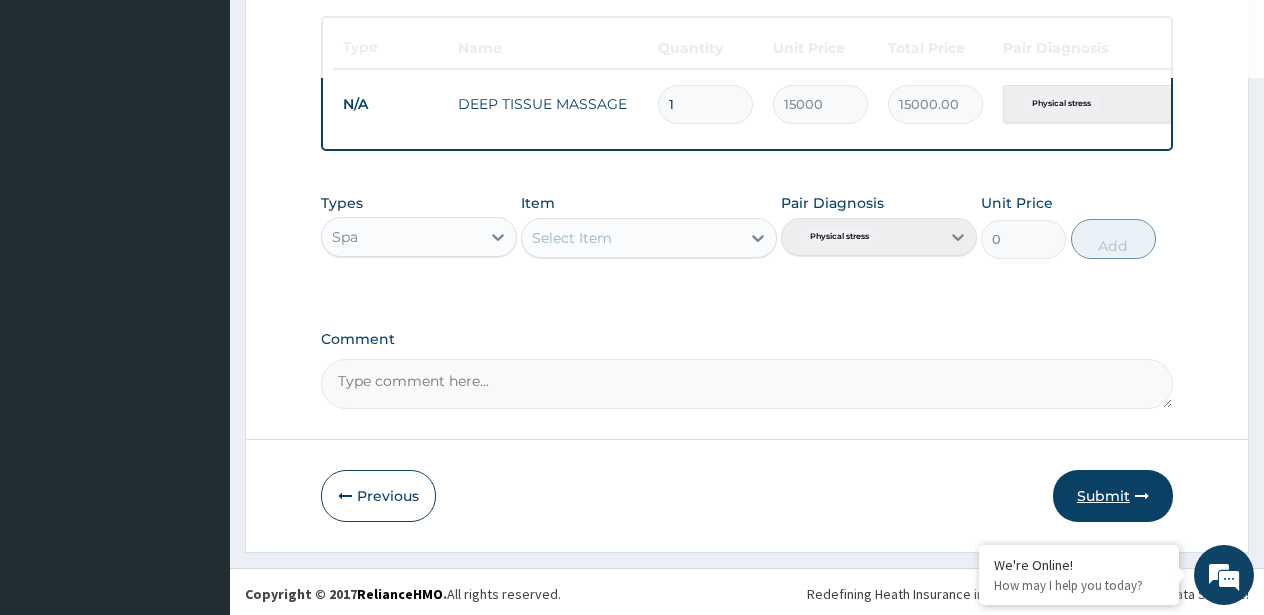 click at bounding box center (1142, 496) 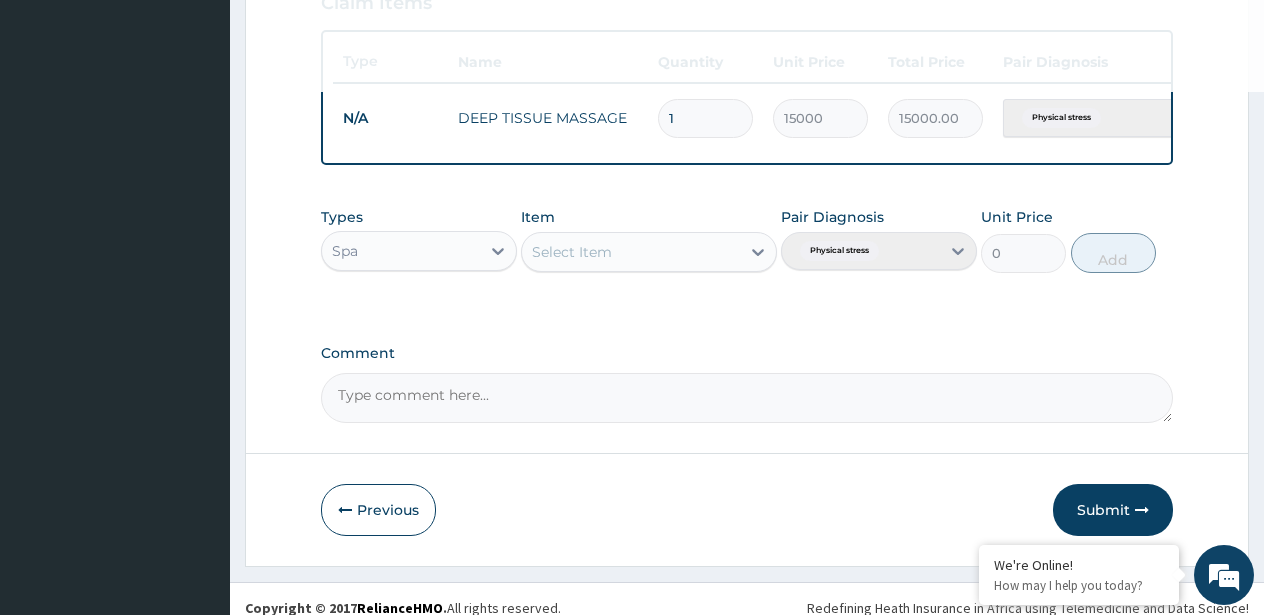 scroll, scrollTop: 715, scrollLeft: 0, axis: vertical 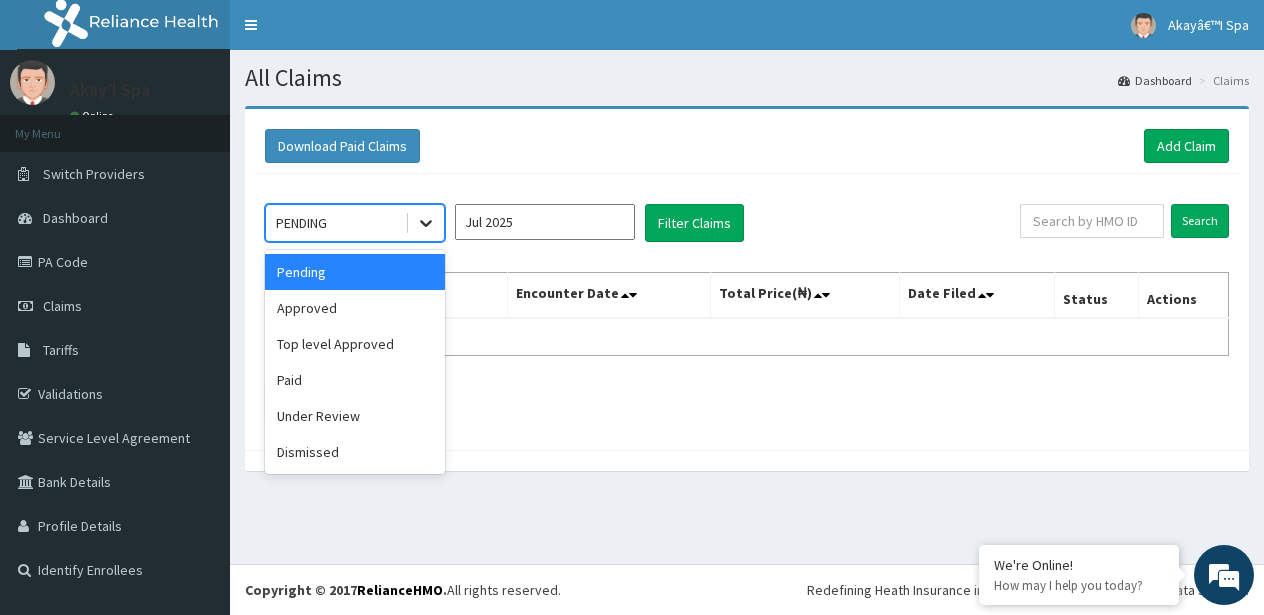 click 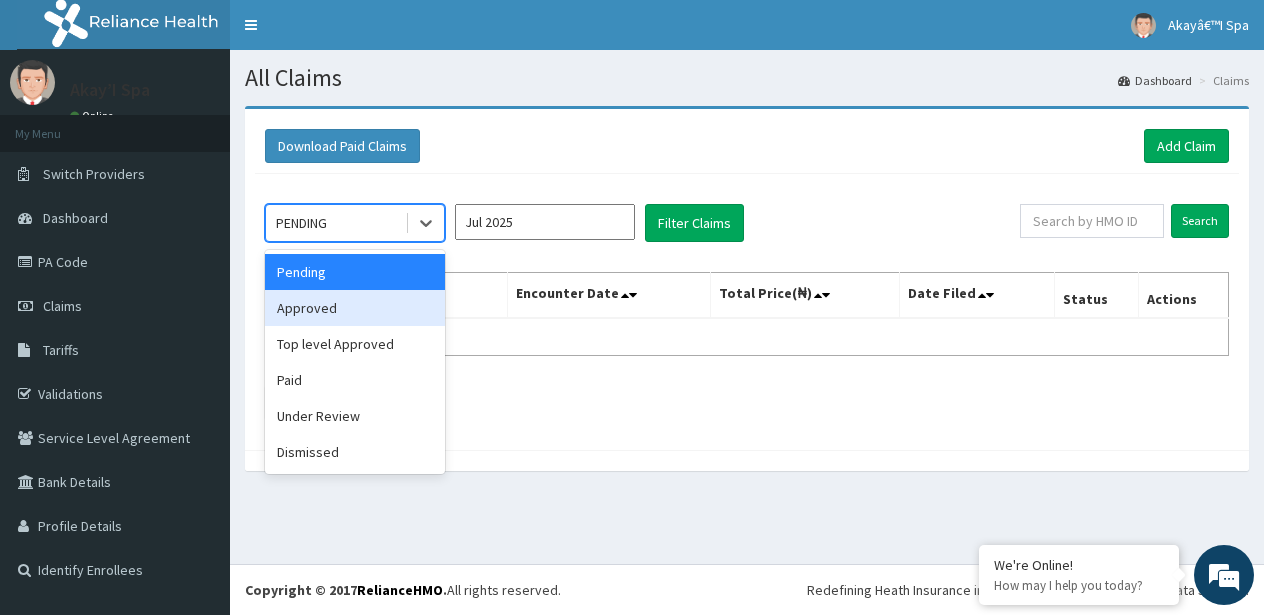 click on "Approved" at bounding box center (355, 308) 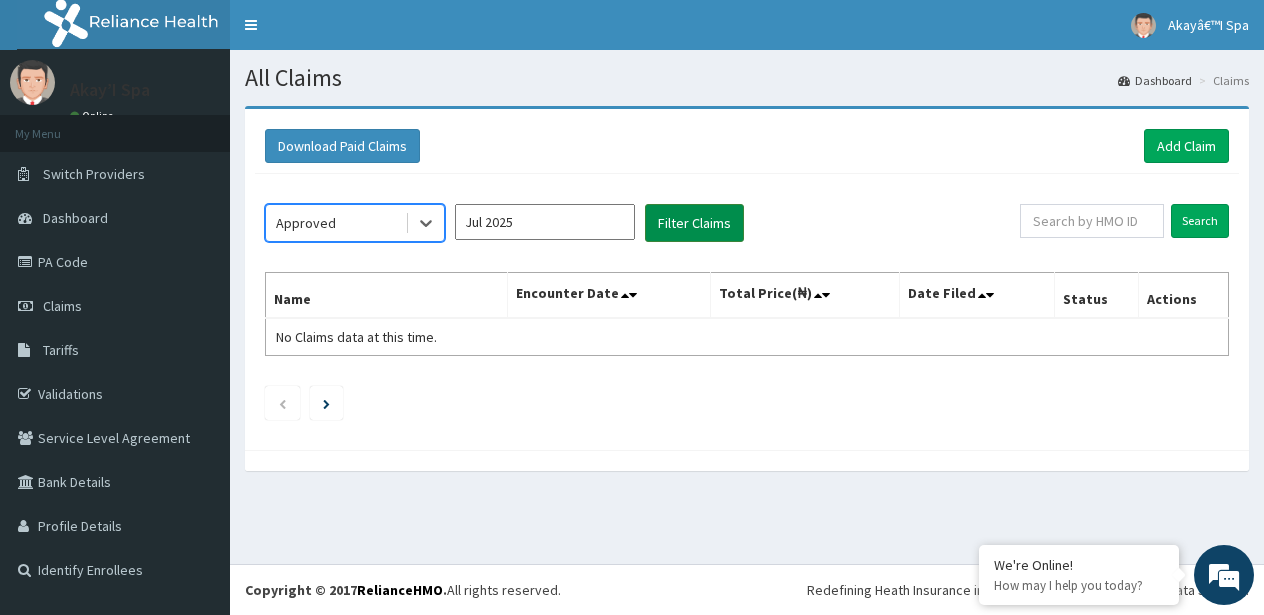 scroll, scrollTop: 0, scrollLeft: 0, axis: both 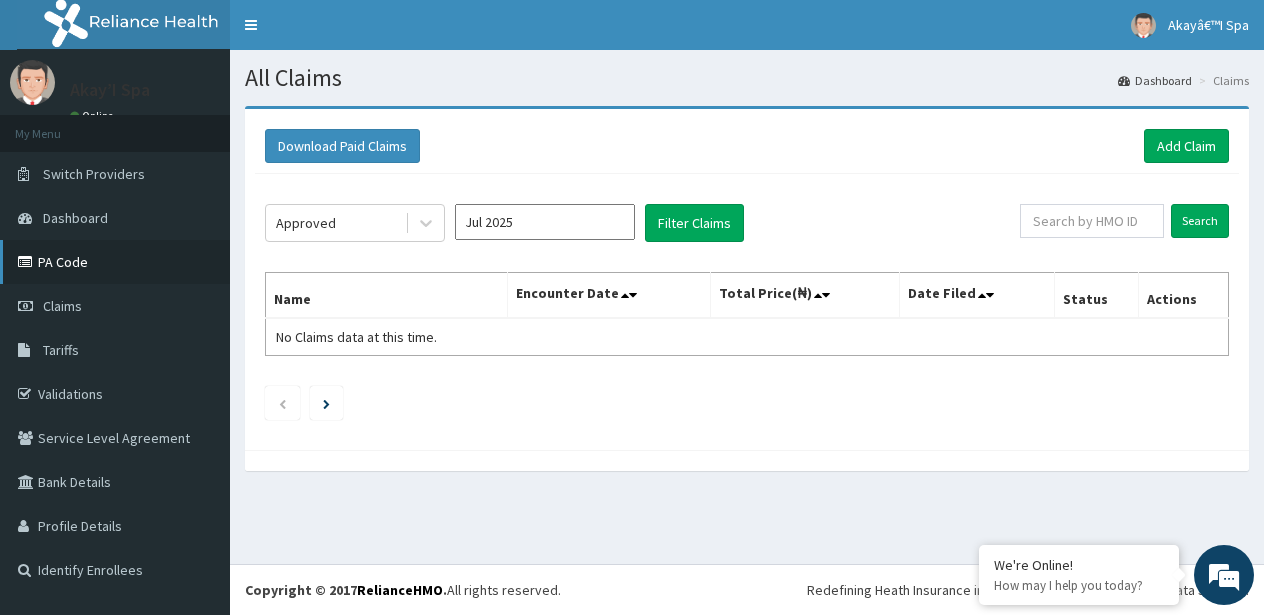 click on "PA Code" at bounding box center [115, 262] 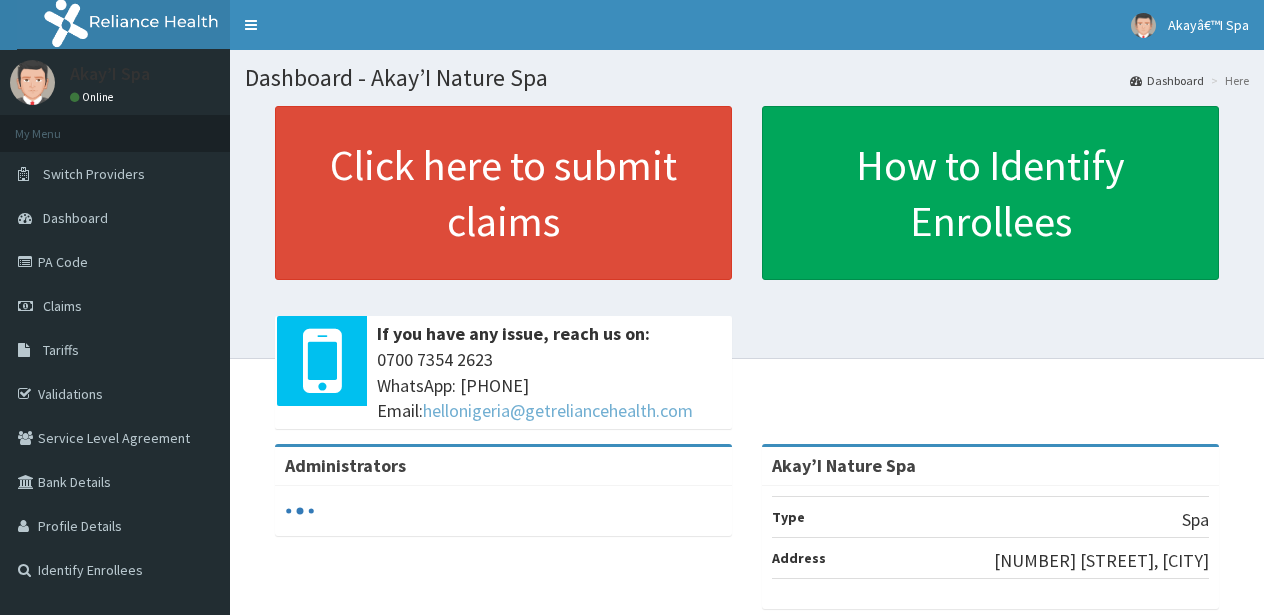 scroll, scrollTop: 0, scrollLeft: 0, axis: both 